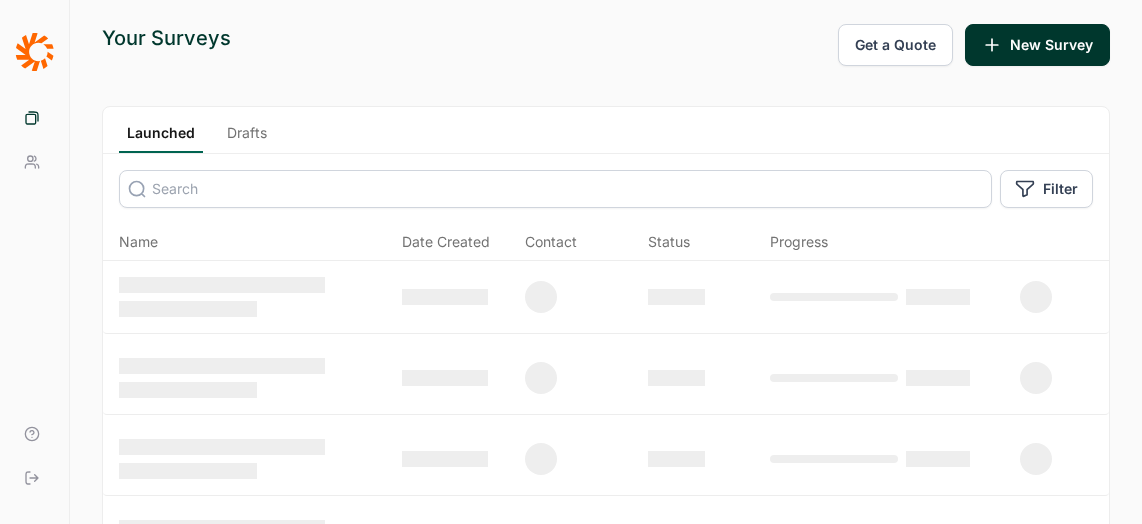 scroll, scrollTop: 0, scrollLeft: 0, axis: both 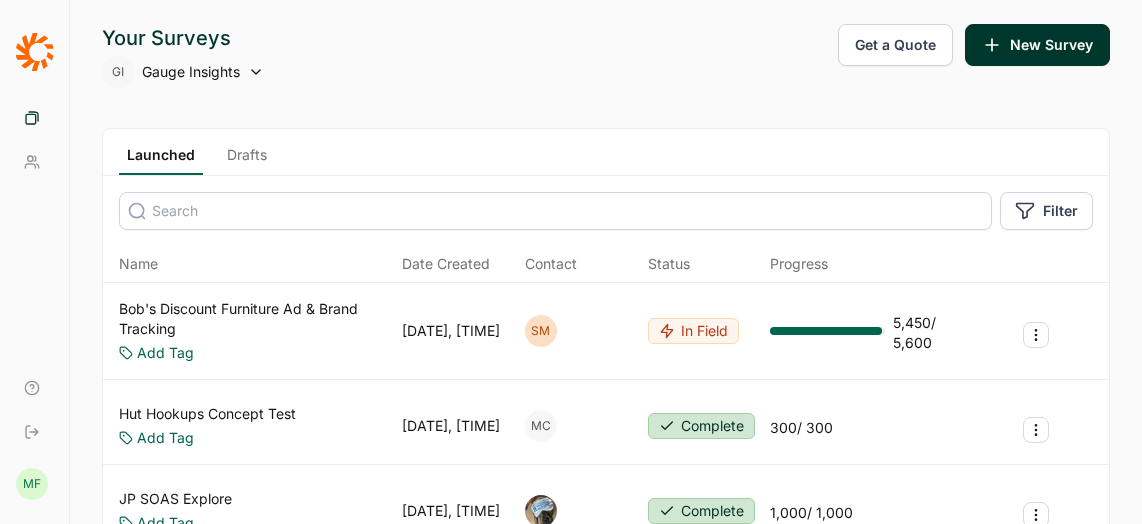 click on "New Survey" at bounding box center [1037, 45] 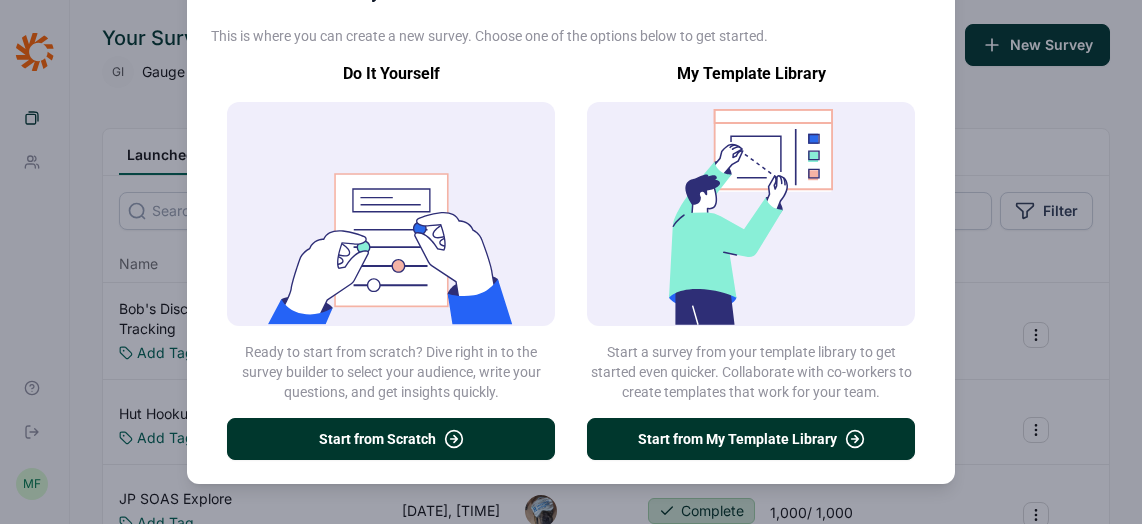 scroll, scrollTop: 0, scrollLeft: 0, axis: both 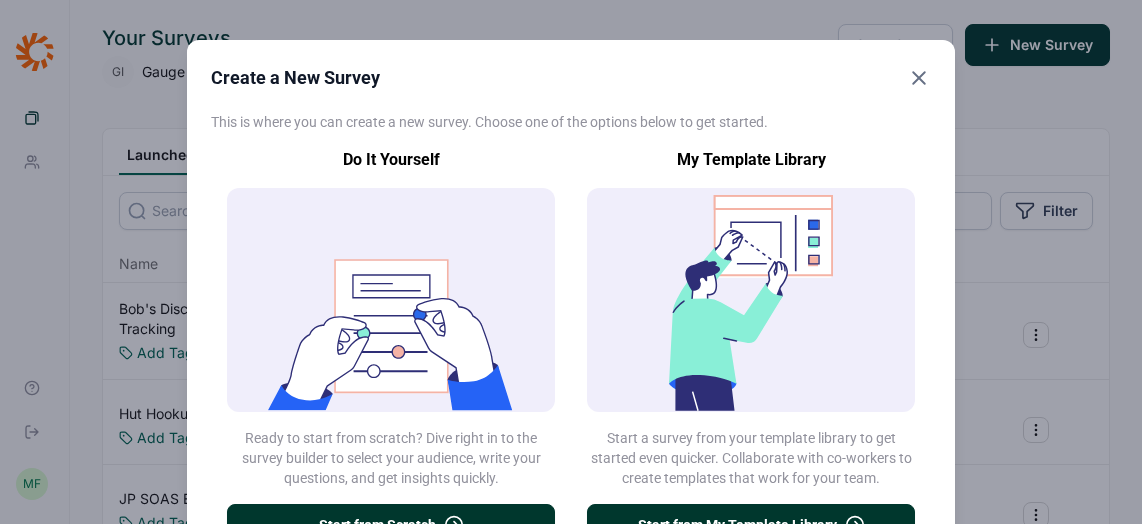 click at bounding box center [919, 78] 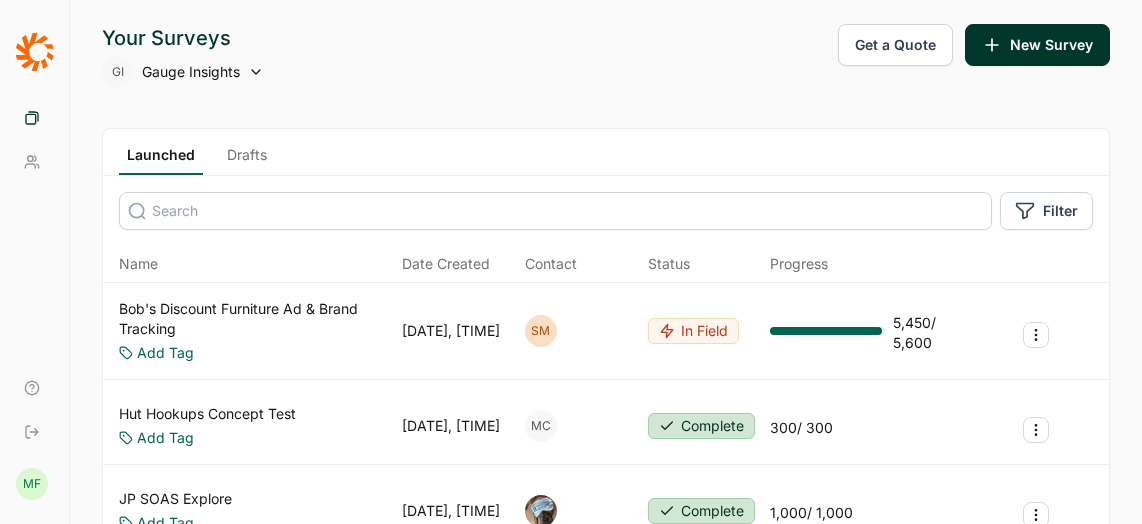 click on "Get a Quote" at bounding box center (895, 45) 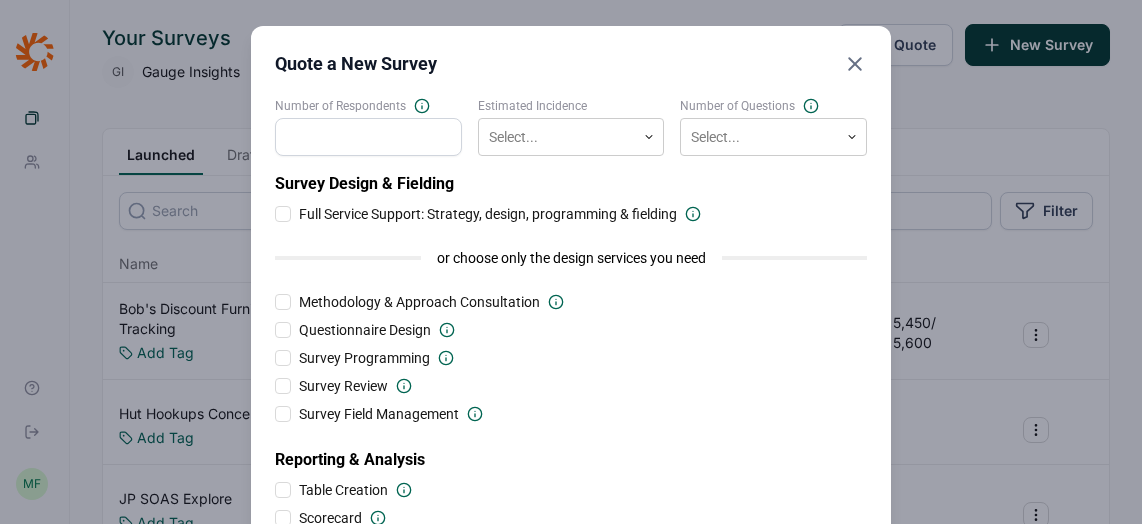 scroll, scrollTop: 0, scrollLeft: 0, axis: both 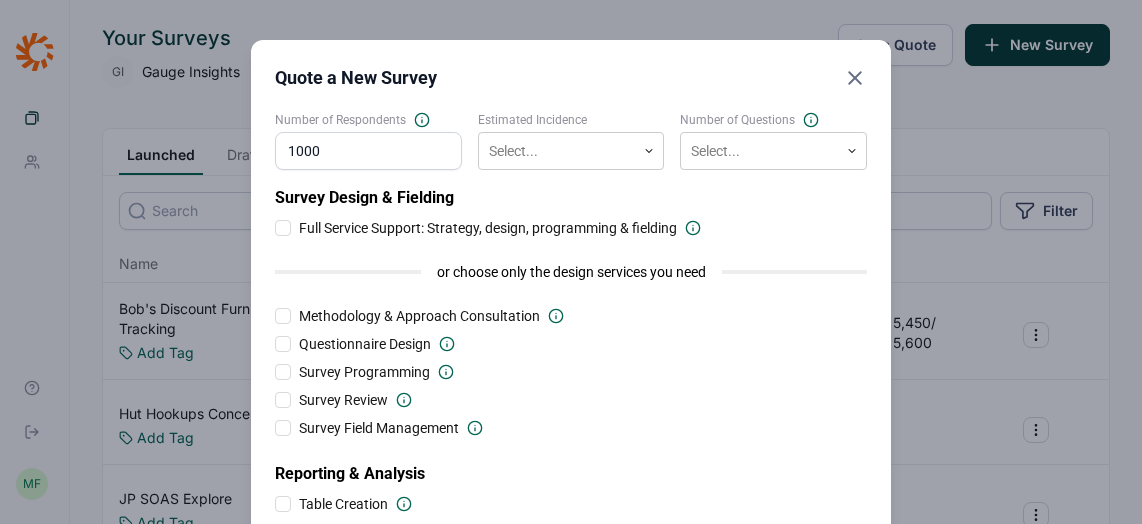 type on "1000" 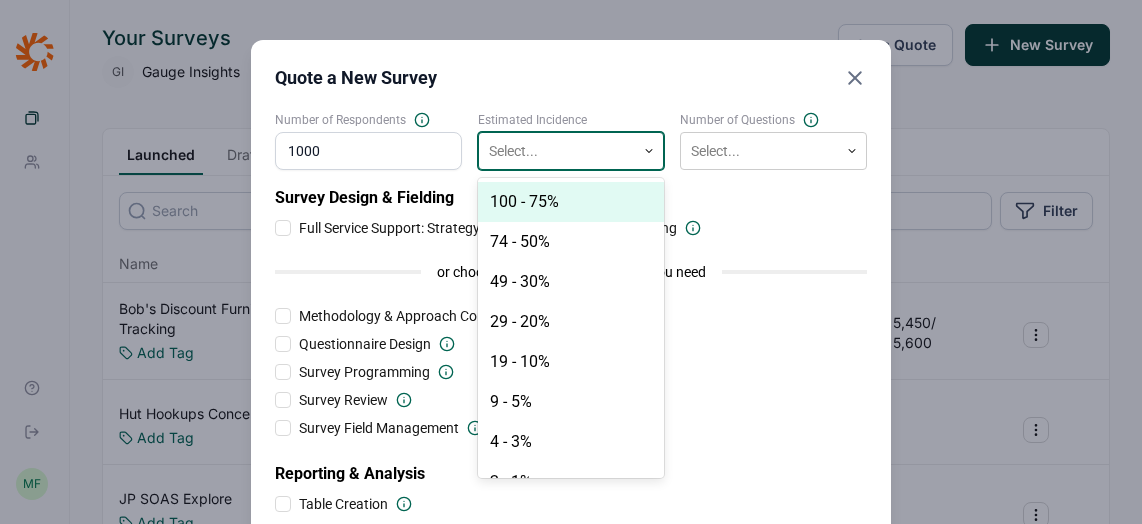 click at bounding box center (649, 151) 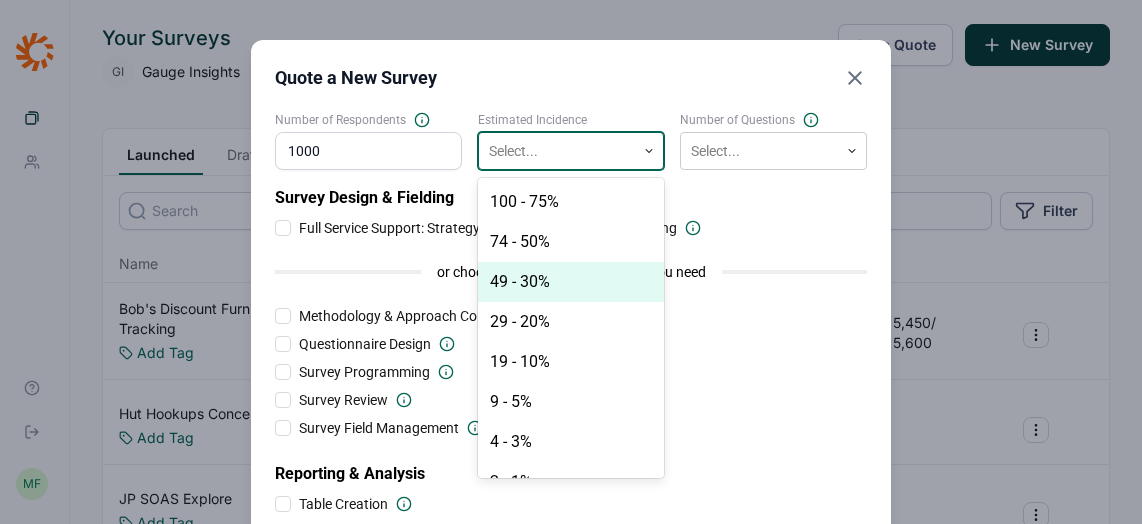 click on "49 - 30%" at bounding box center (571, 282) 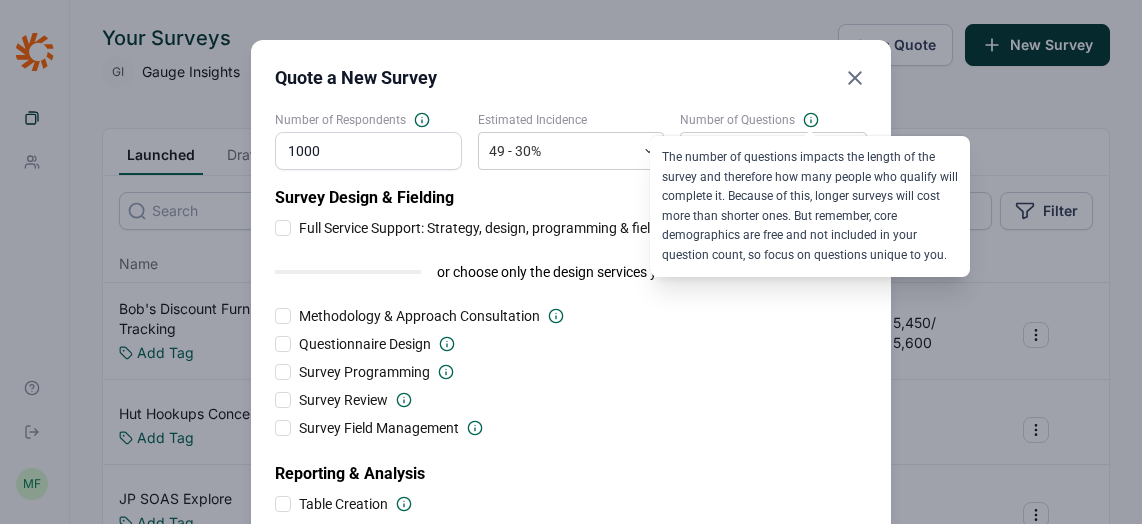 click at bounding box center (811, 120) 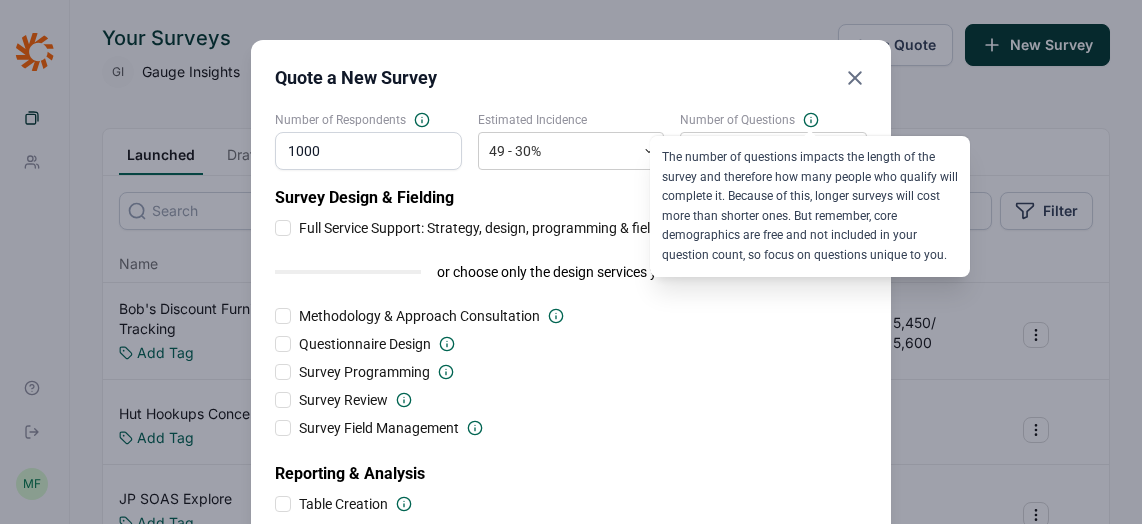 click at bounding box center (811, 120) 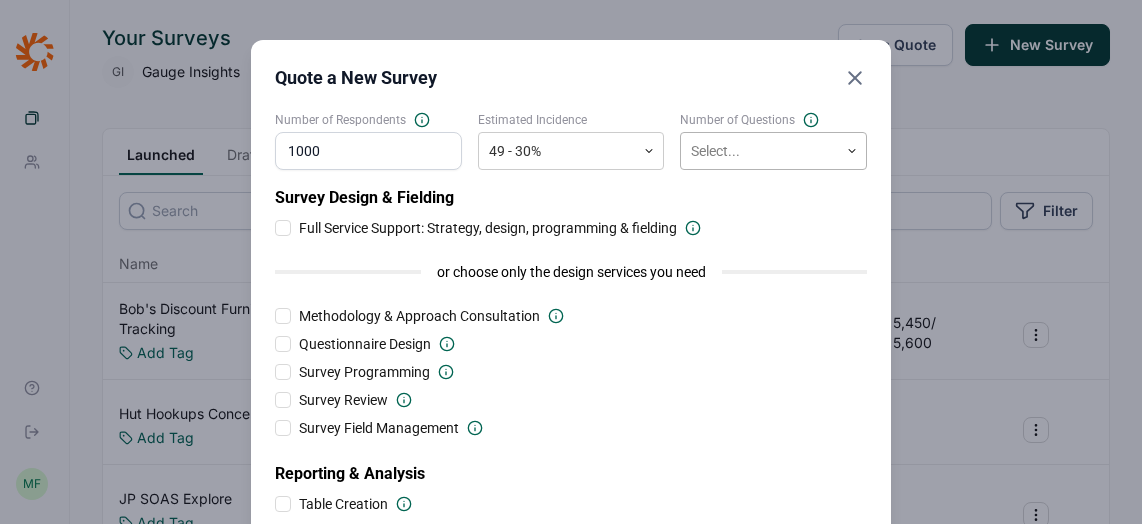 click at bounding box center (852, 151) 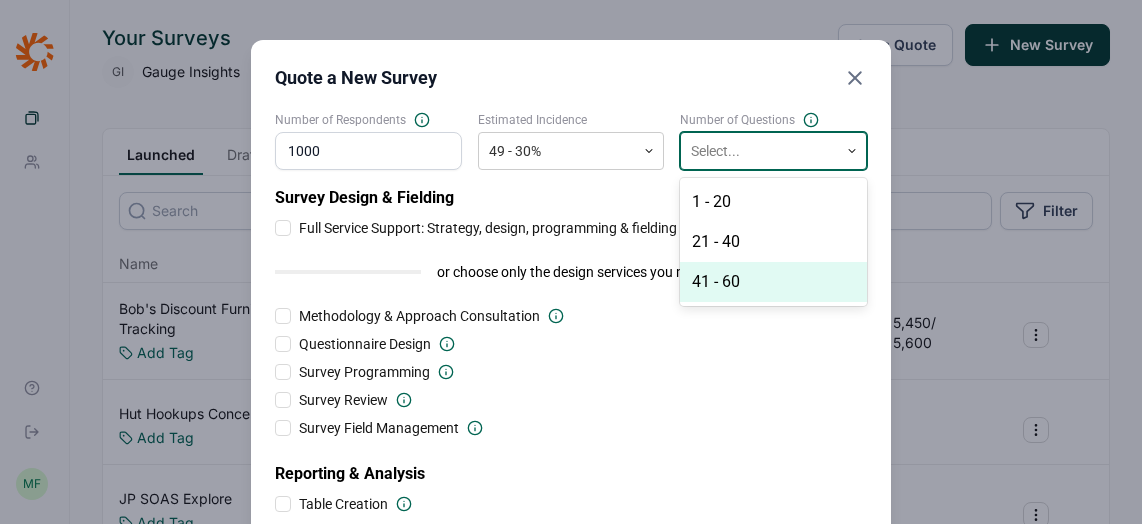 click on "41 - 60" at bounding box center [773, 282] 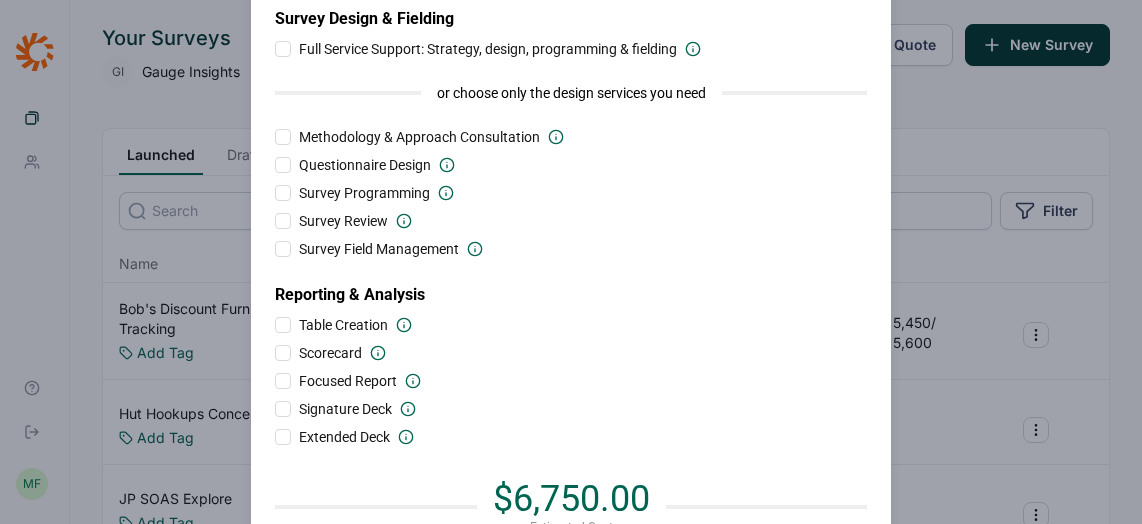 scroll, scrollTop: 192, scrollLeft: 0, axis: vertical 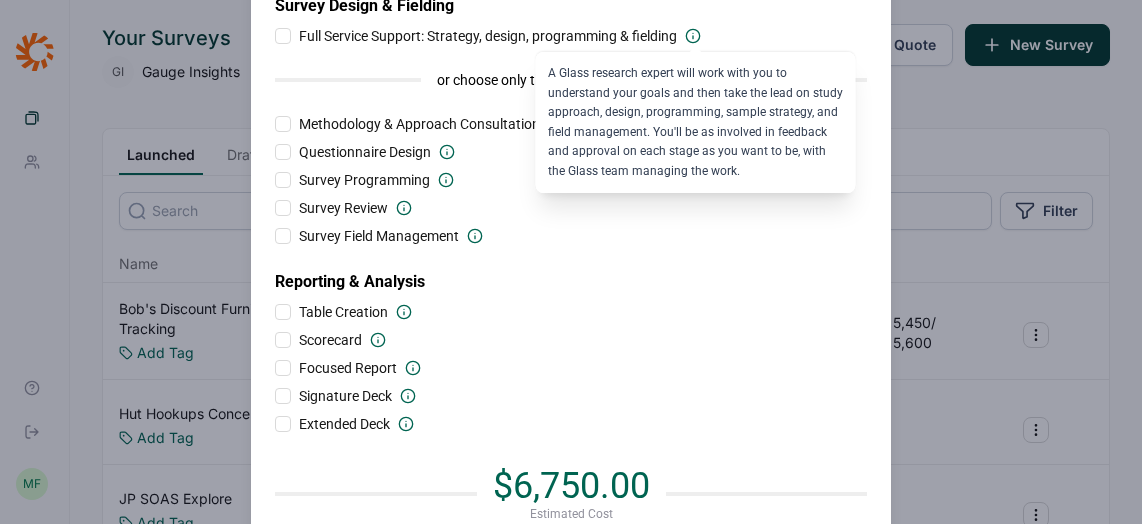 click at bounding box center [693, 36] 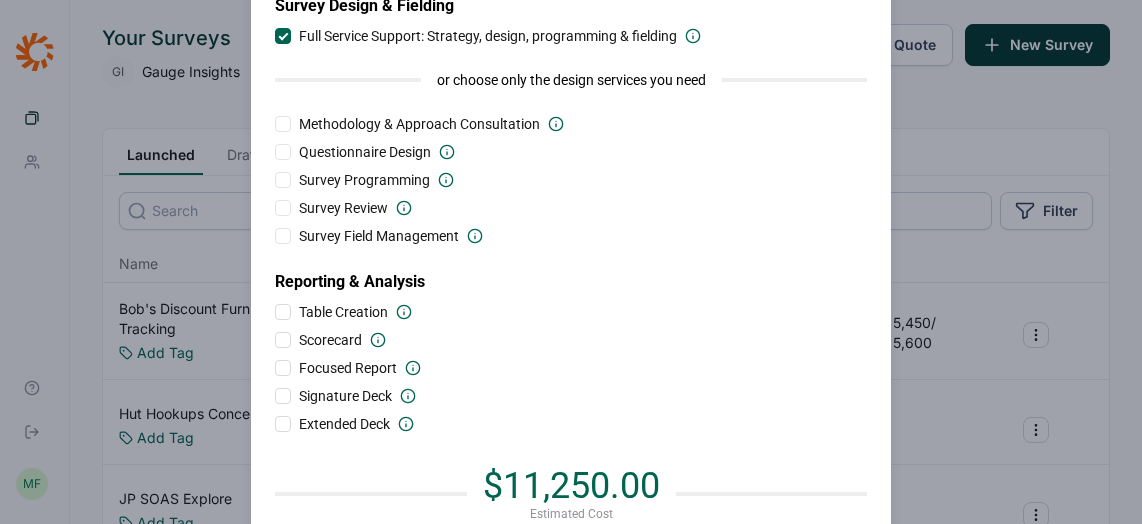 click at bounding box center (283, 124) 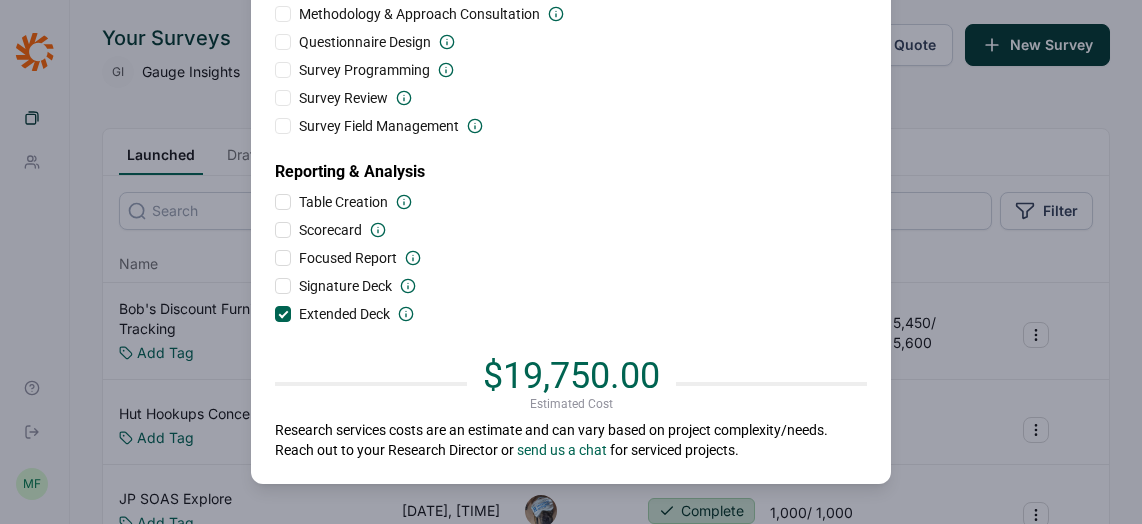 scroll, scrollTop: 0, scrollLeft: 0, axis: both 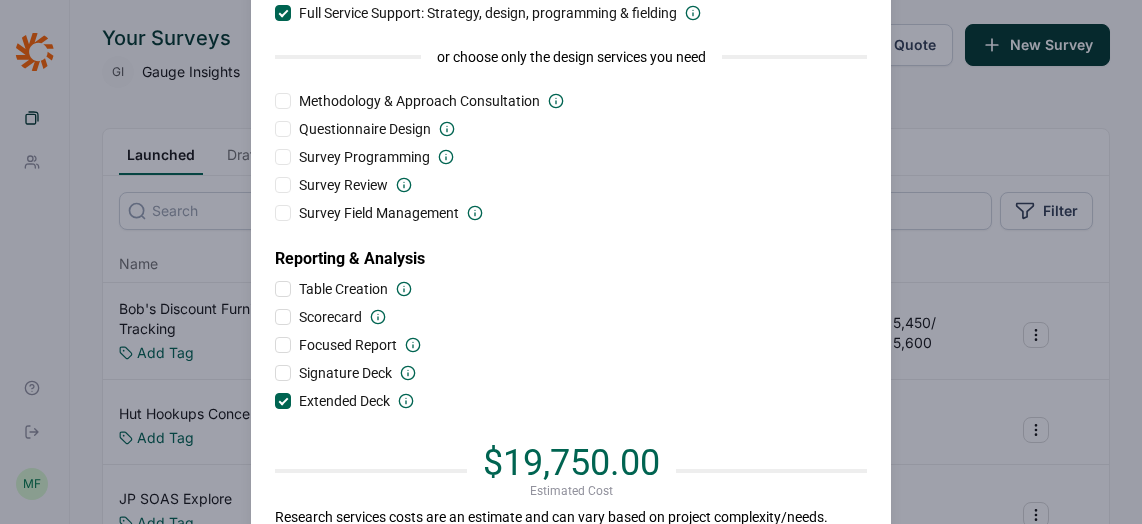 click at bounding box center [284, 13] 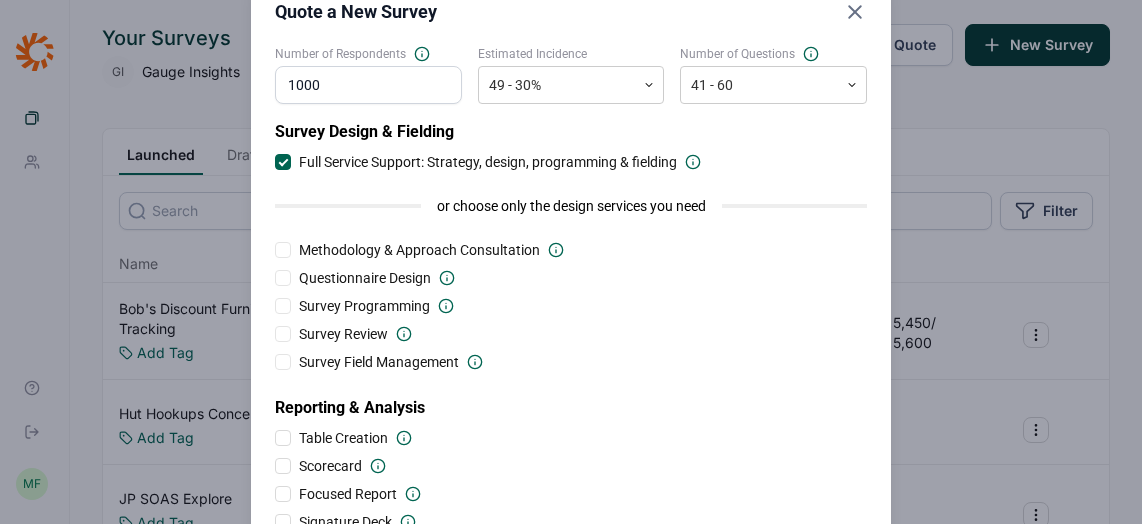 scroll, scrollTop: 58, scrollLeft: 0, axis: vertical 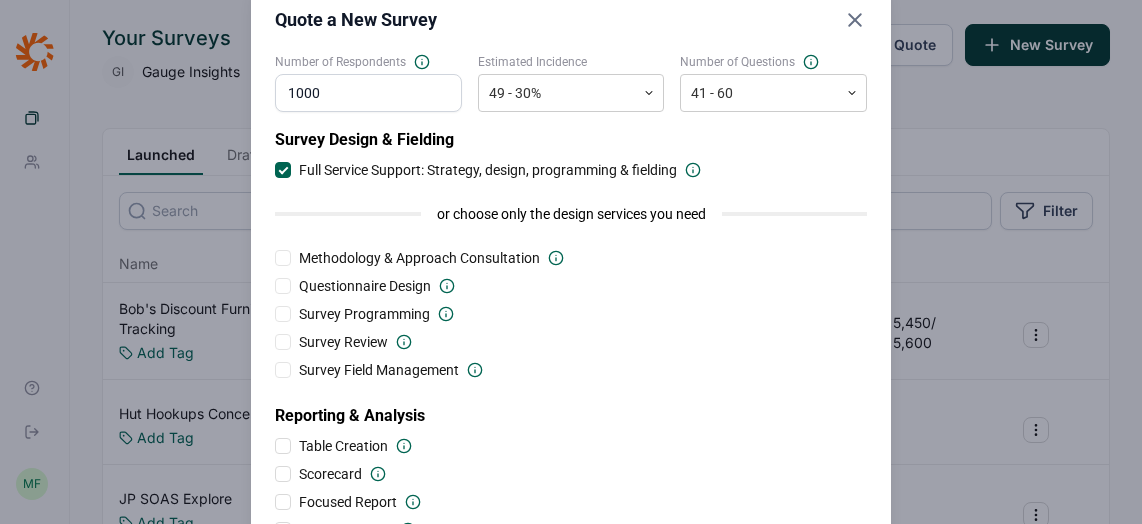 click at bounding box center [283, 170] 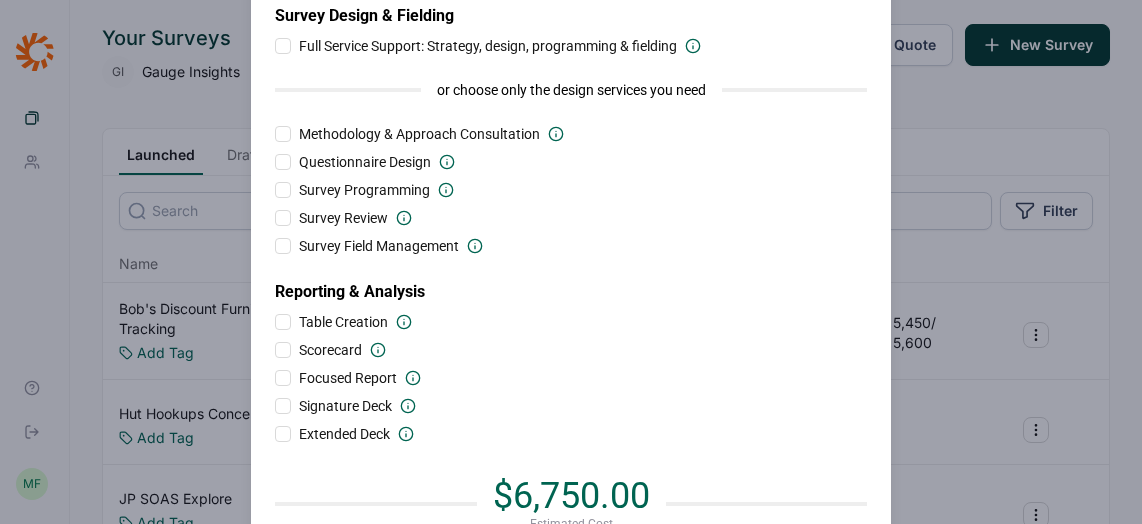 scroll, scrollTop: 185, scrollLeft: 0, axis: vertical 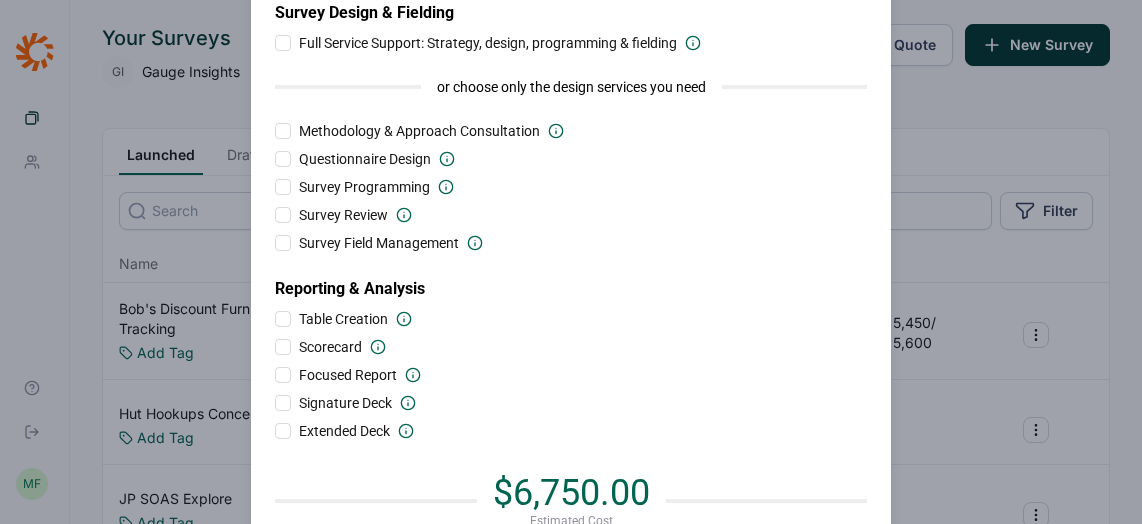 click at bounding box center (283, 43) 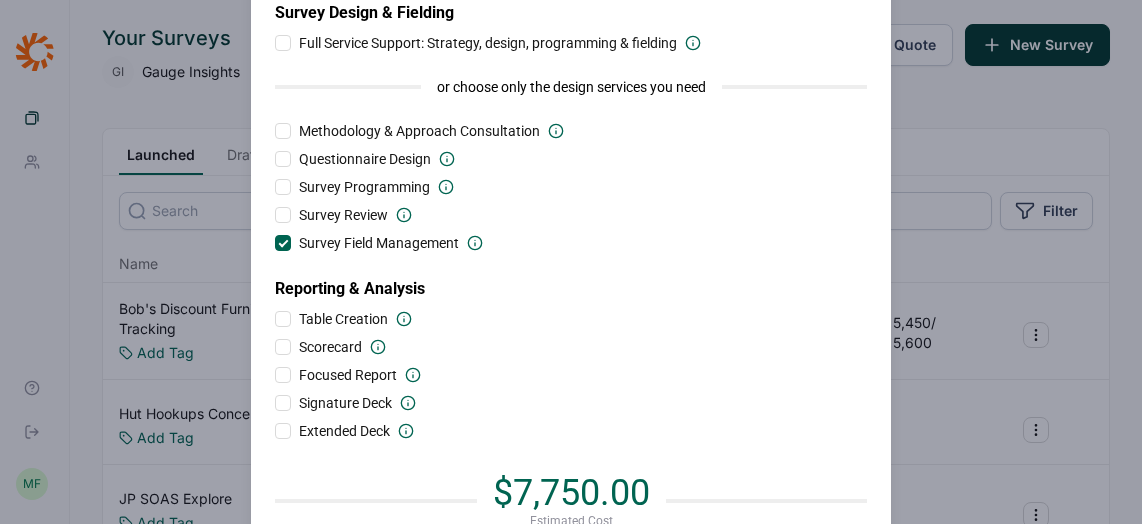 click at bounding box center (283, 43) 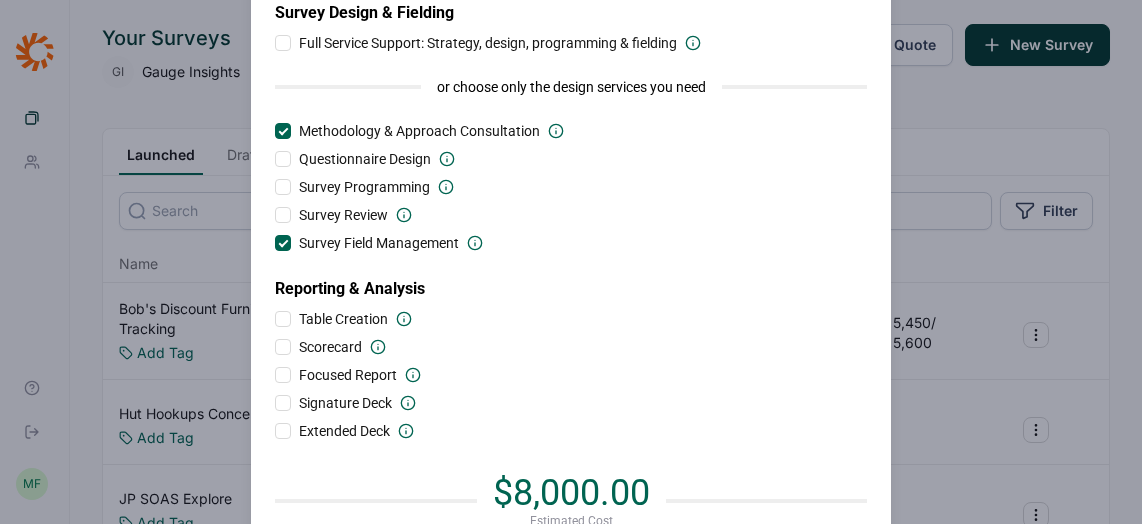 click at bounding box center [283, 43] 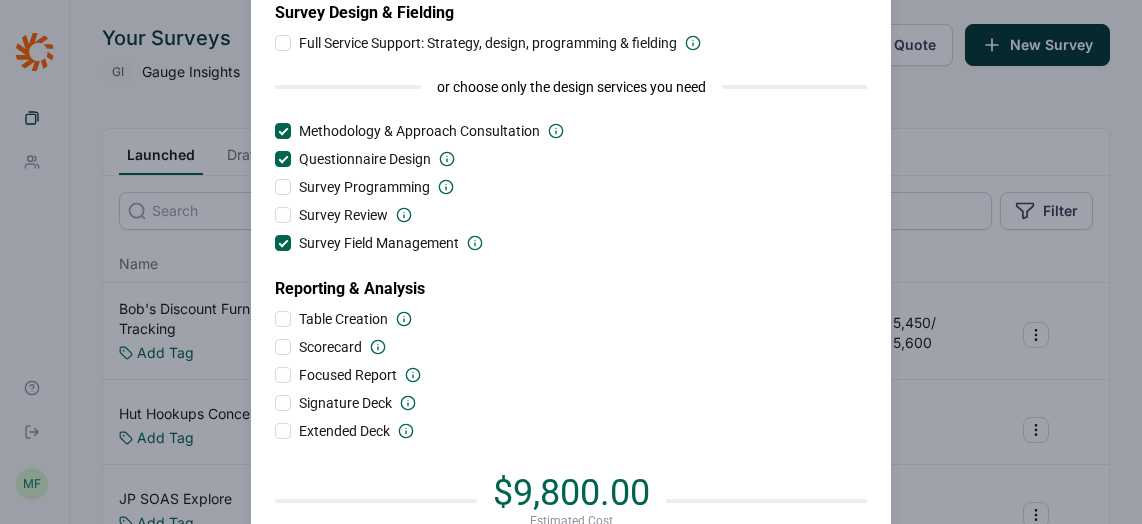 click at bounding box center [283, 43] 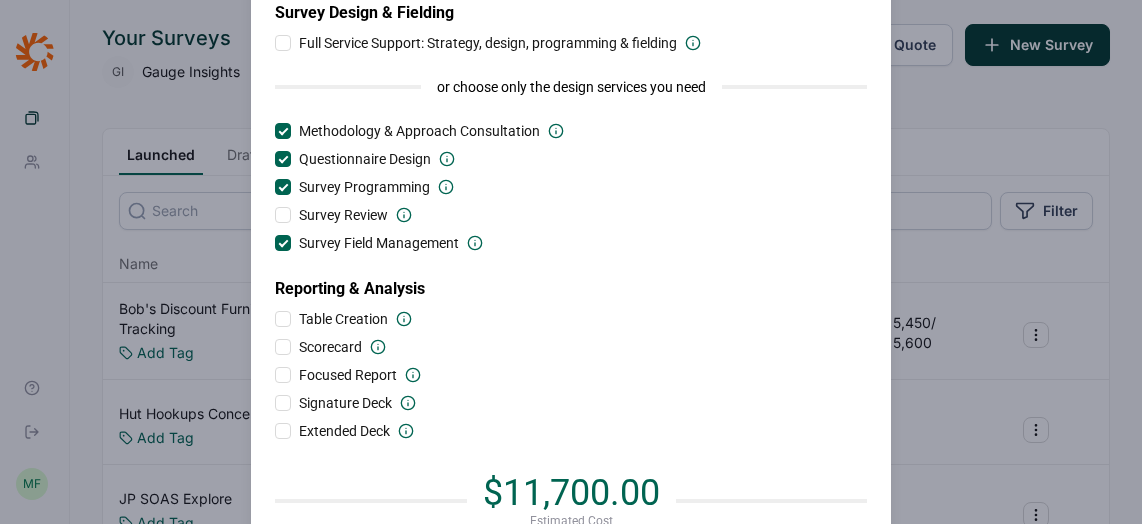 click at bounding box center (283, 43) 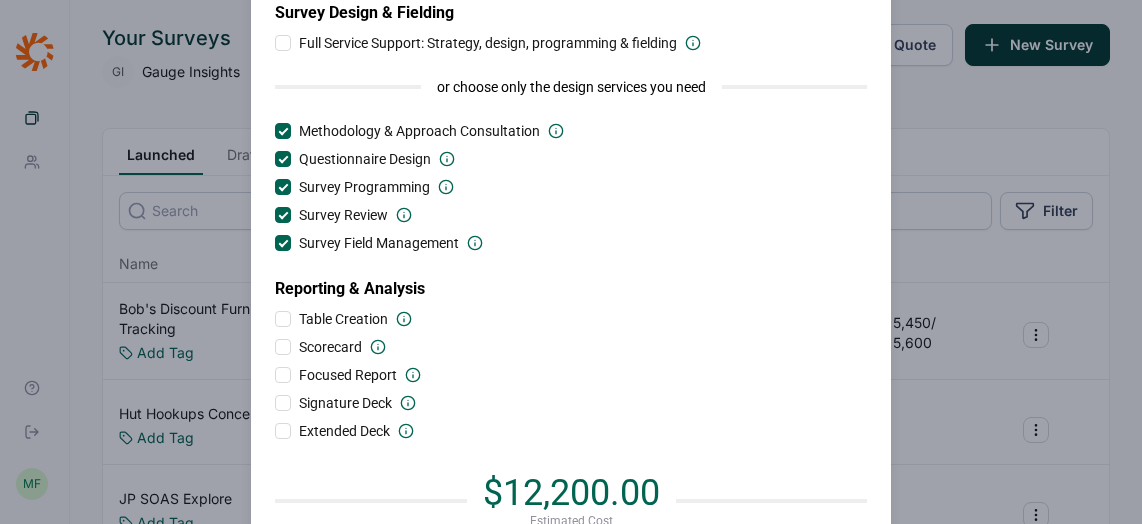 click at bounding box center (284, 131) 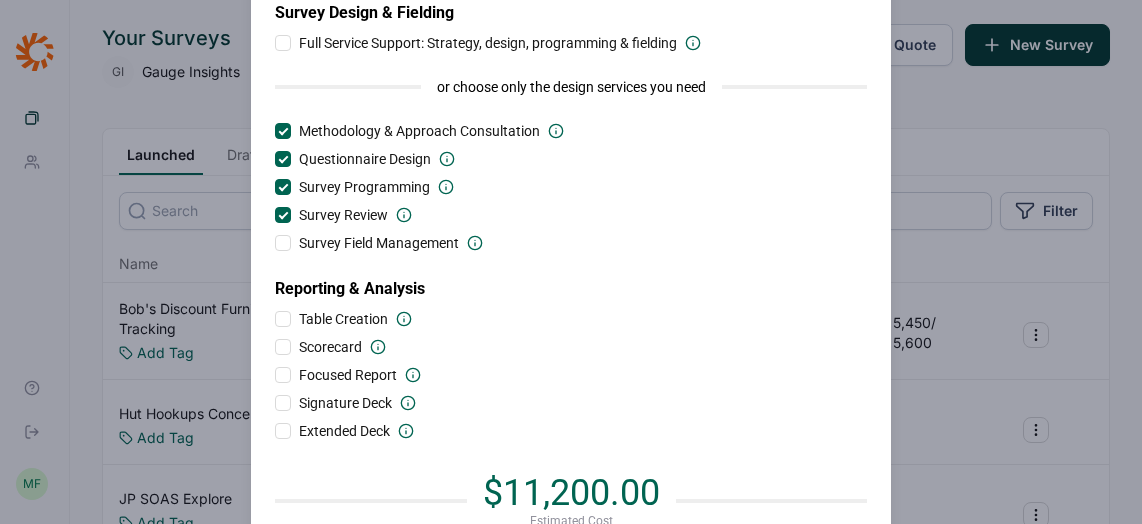 click at bounding box center (283, 131) 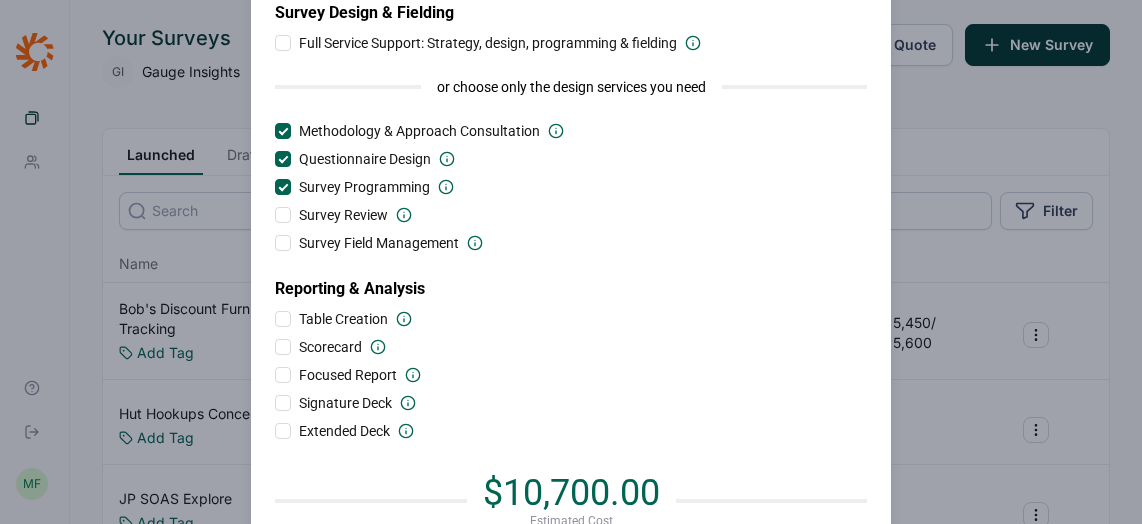 click at bounding box center [284, 131] 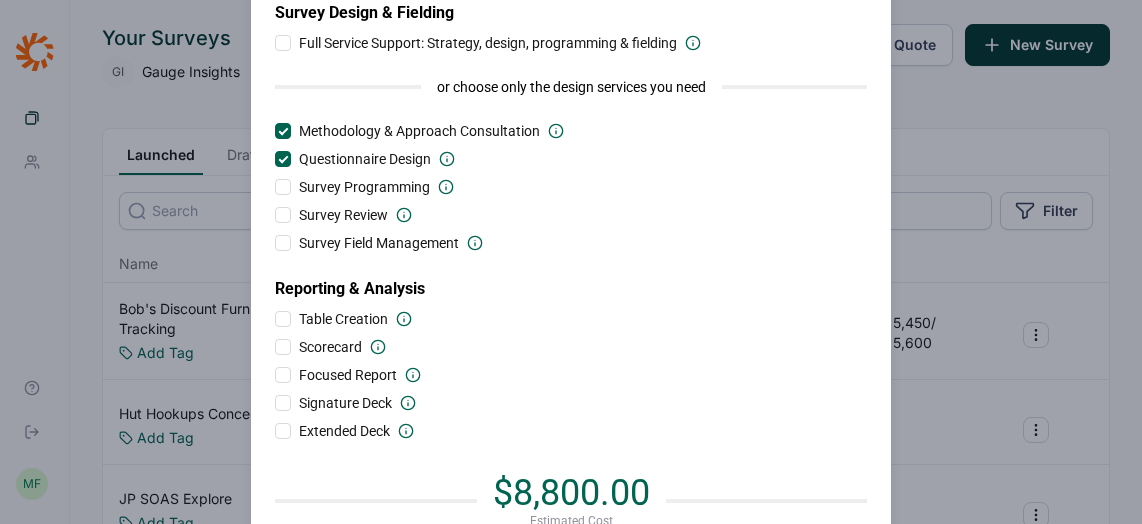 click on "Questionnaire Design" at bounding box center [488, 43] 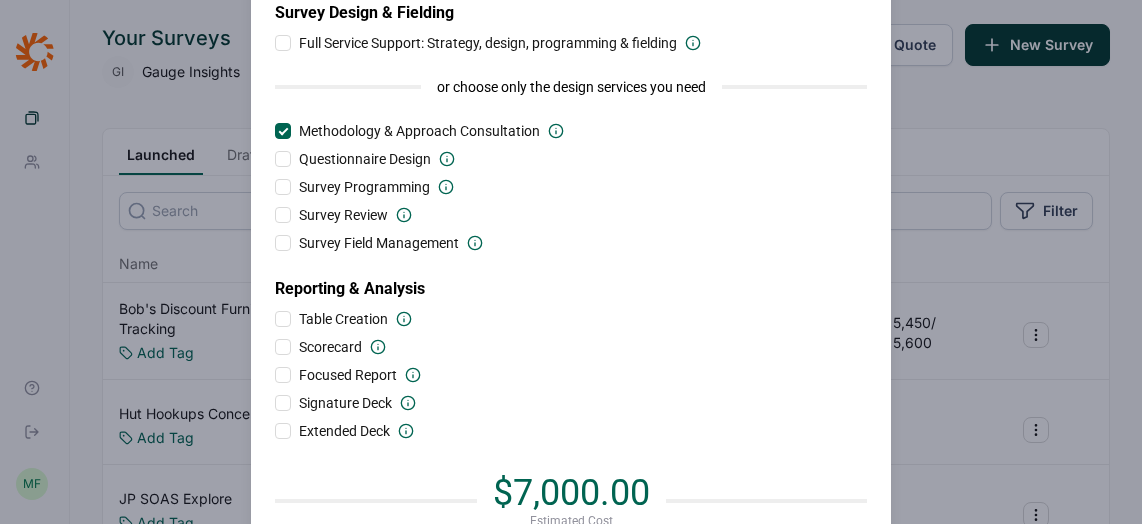 click at bounding box center (284, 131) 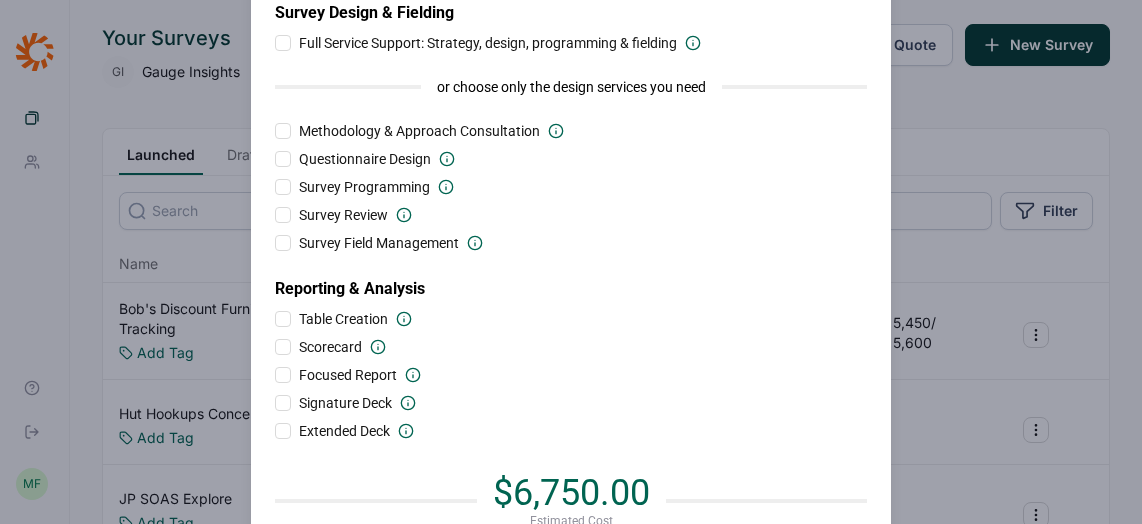 click at bounding box center [283, 43] 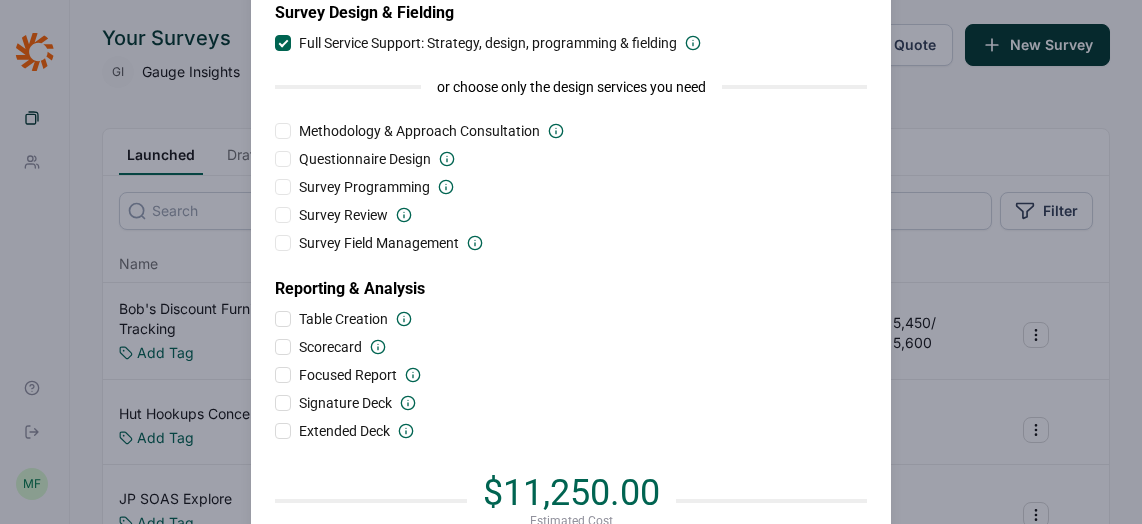 click at bounding box center [284, 43] 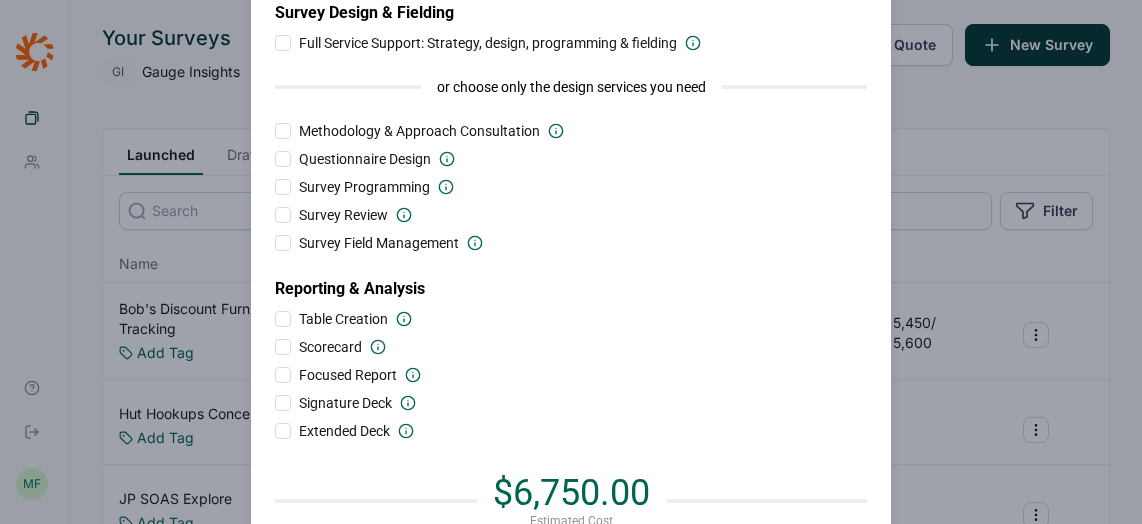 click at bounding box center (283, 43) 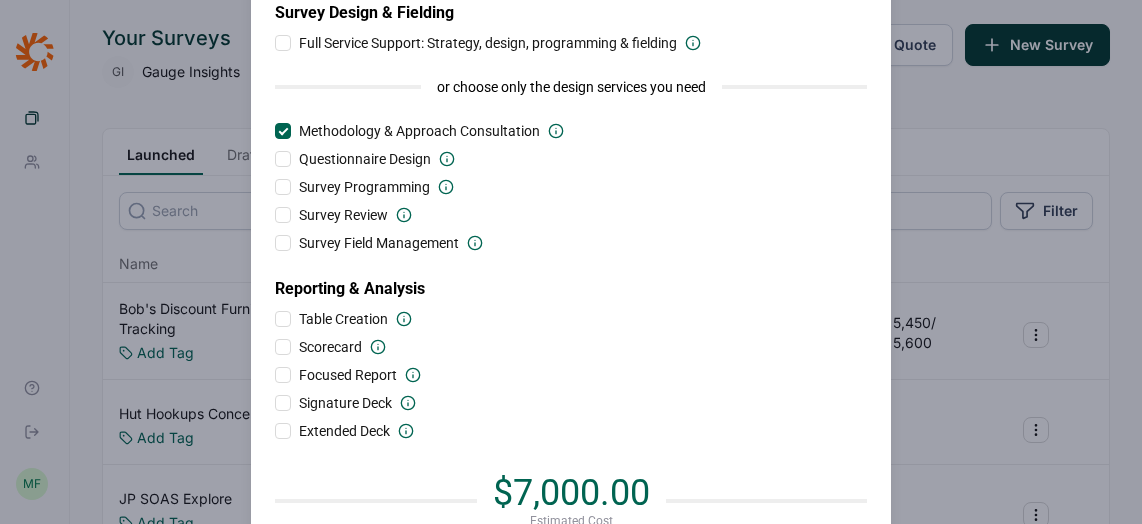 click on "Questionnaire Design" at bounding box center [488, 43] 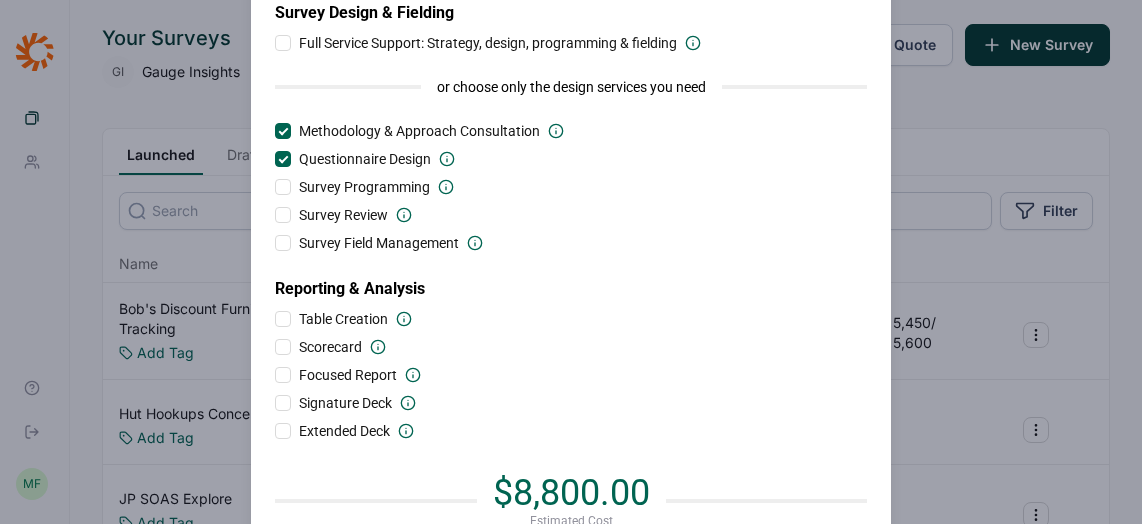 click at bounding box center [283, 43] 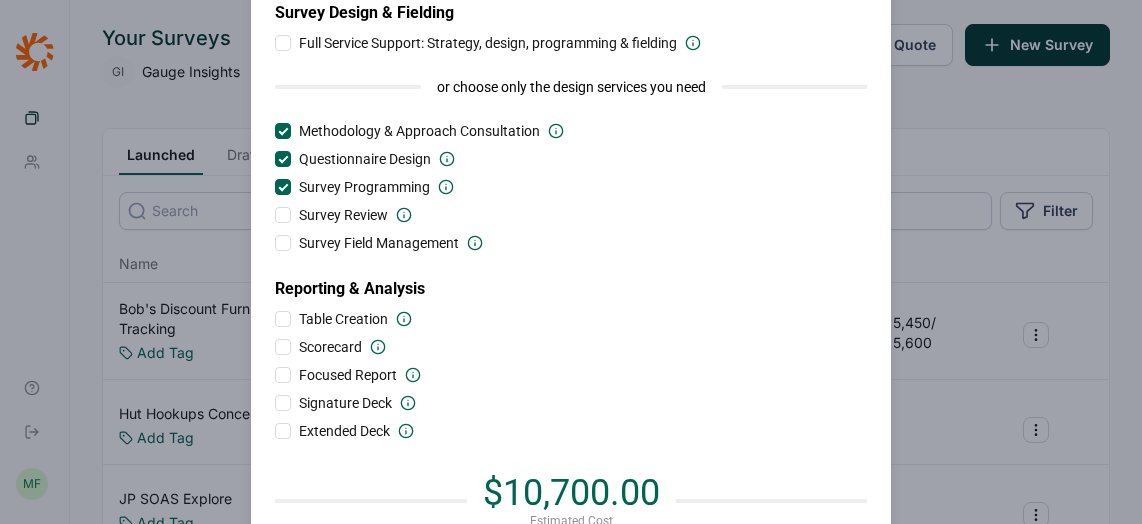 click at bounding box center [283, 43] 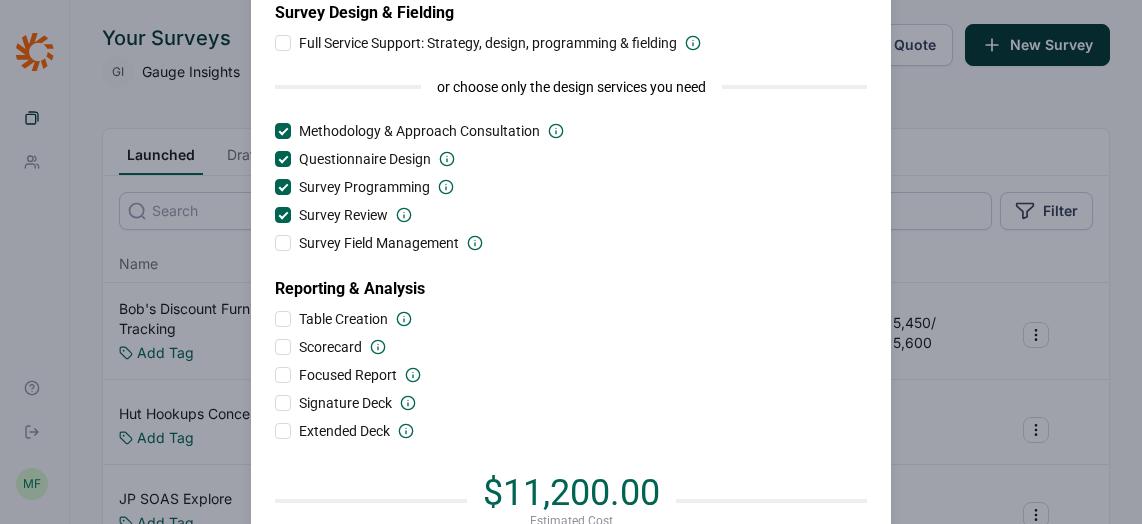 click at bounding box center [283, 43] 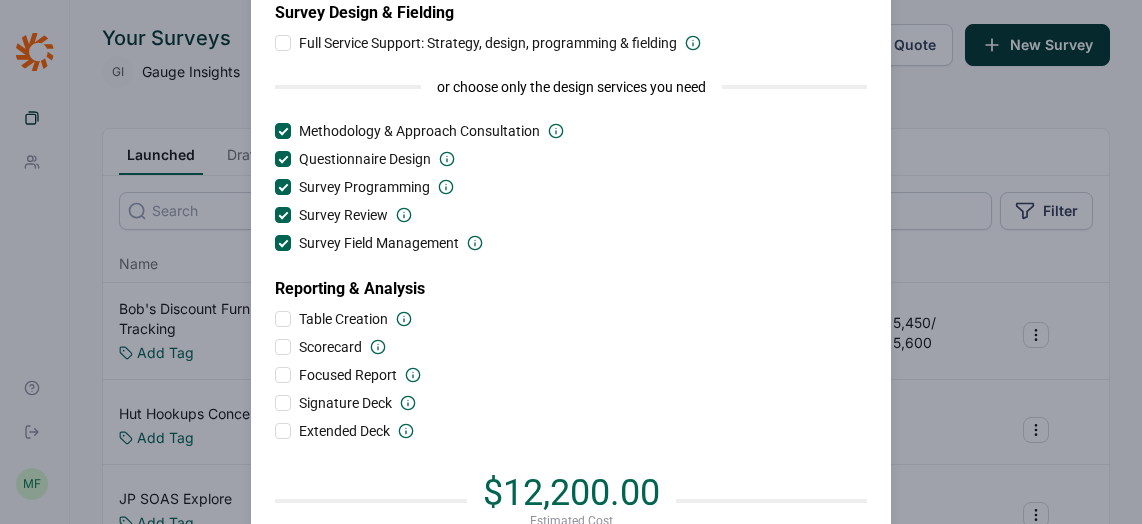 click at bounding box center [283, 43] 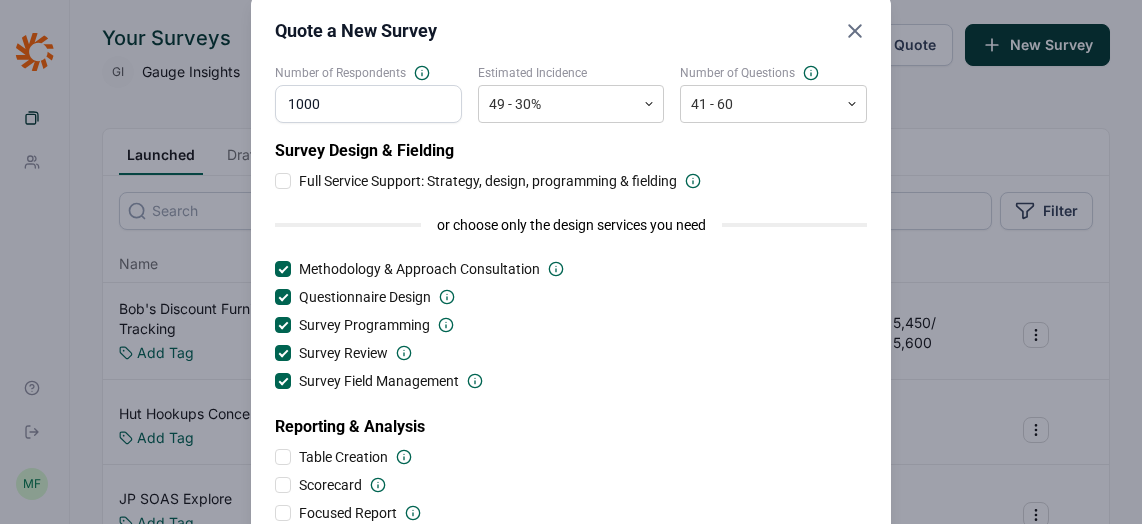 scroll, scrollTop: 46, scrollLeft: 0, axis: vertical 